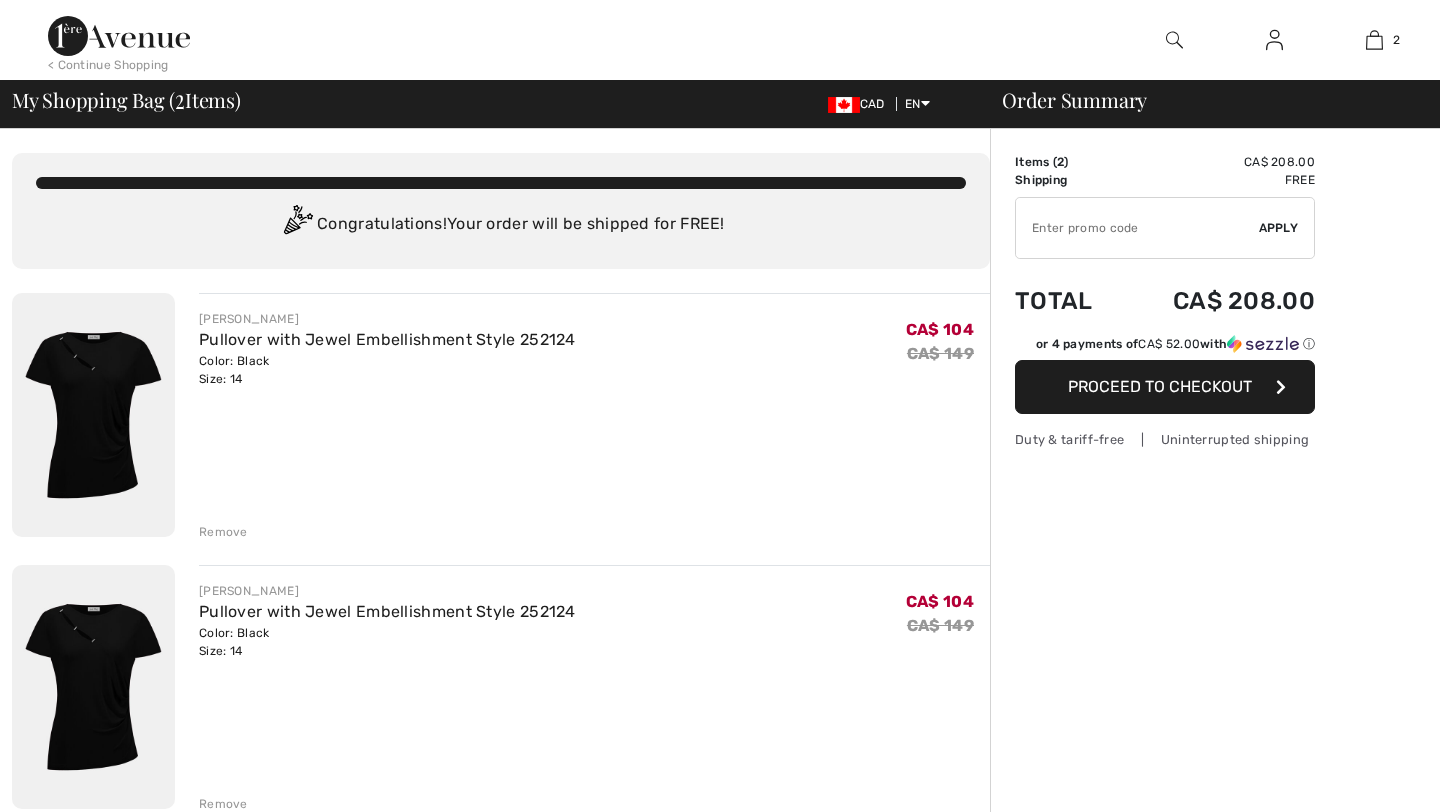 scroll, scrollTop: 0, scrollLeft: 0, axis: both 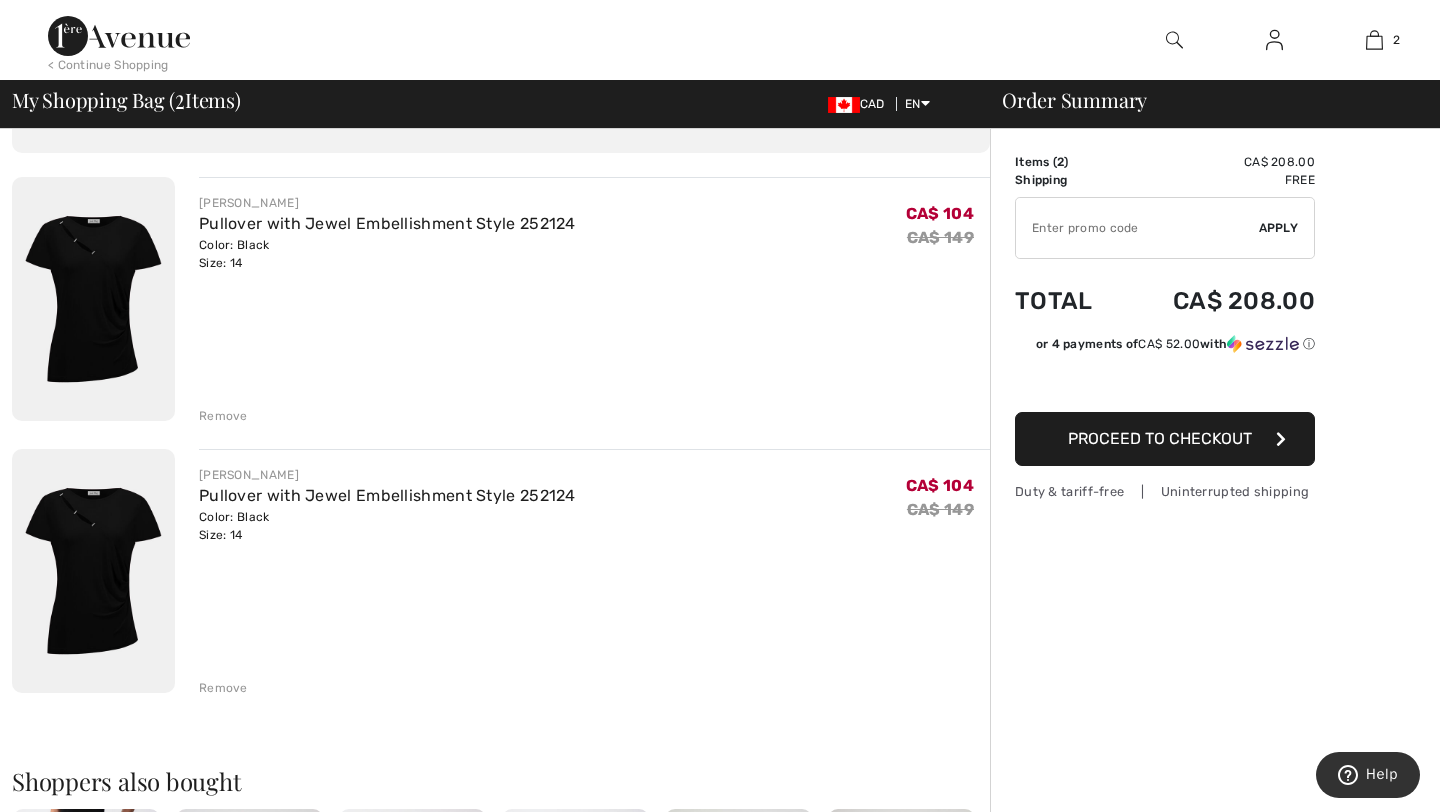 click on "Remove" at bounding box center (223, 688) 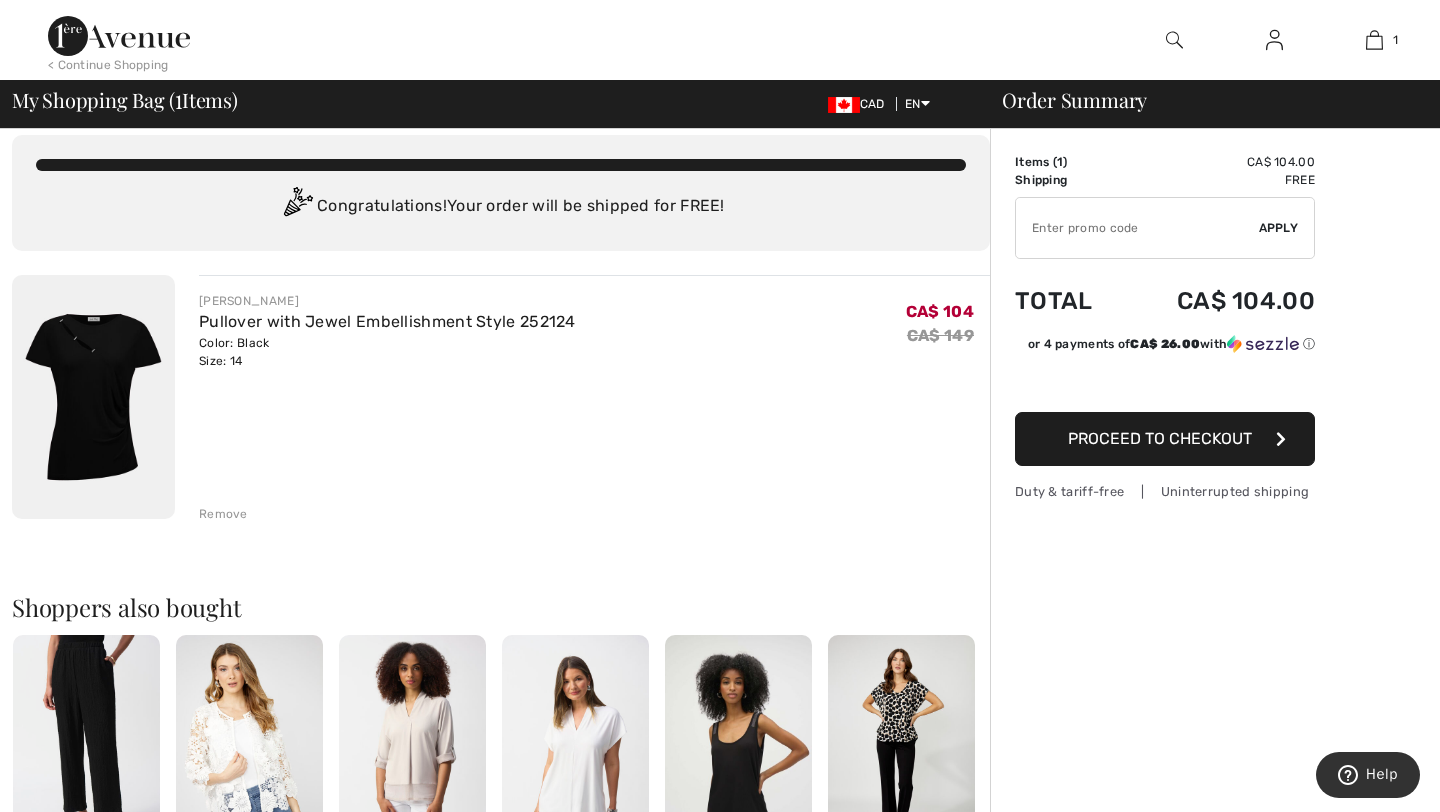 scroll, scrollTop: 0, scrollLeft: 0, axis: both 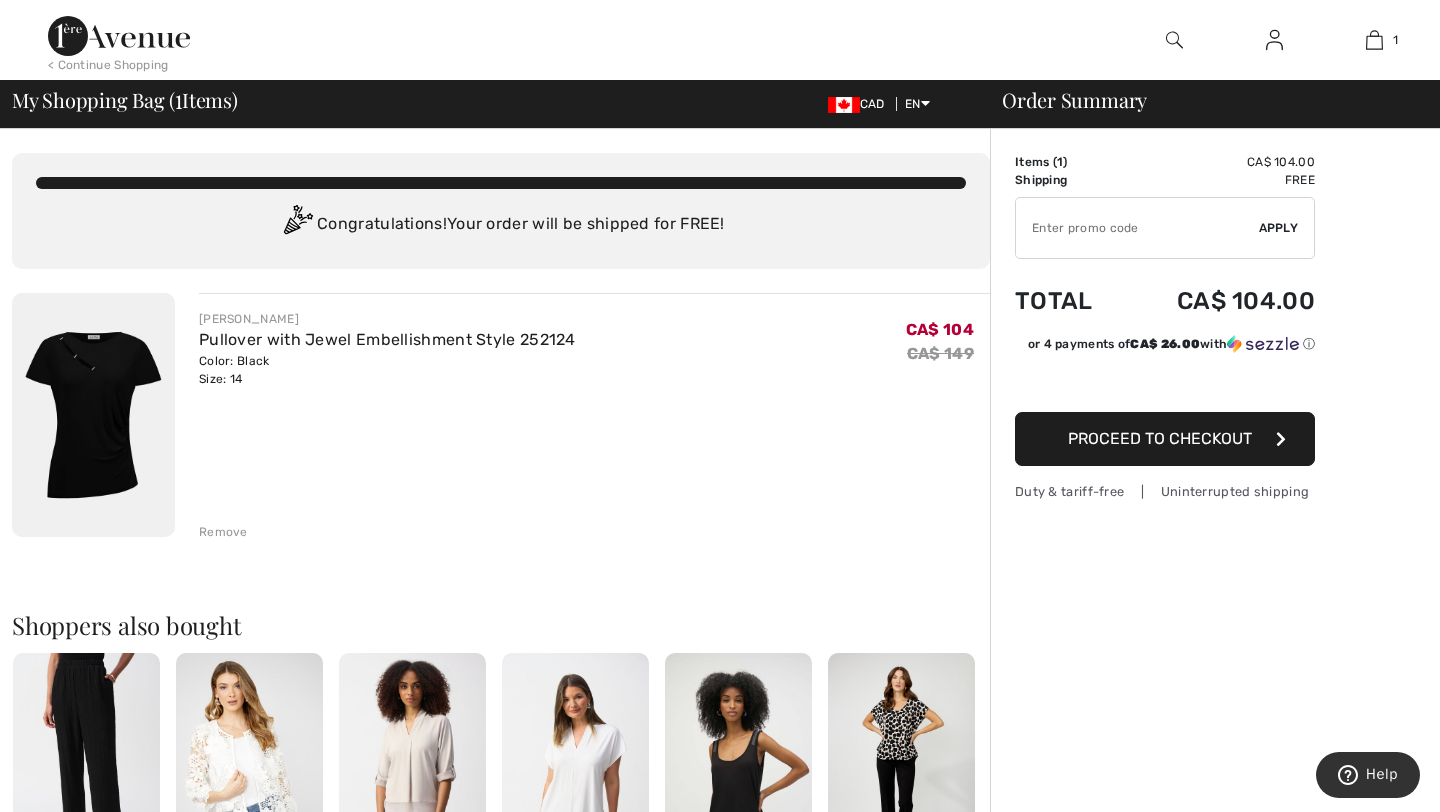 click on "Proceed to Checkout" at bounding box center [1160, 438] 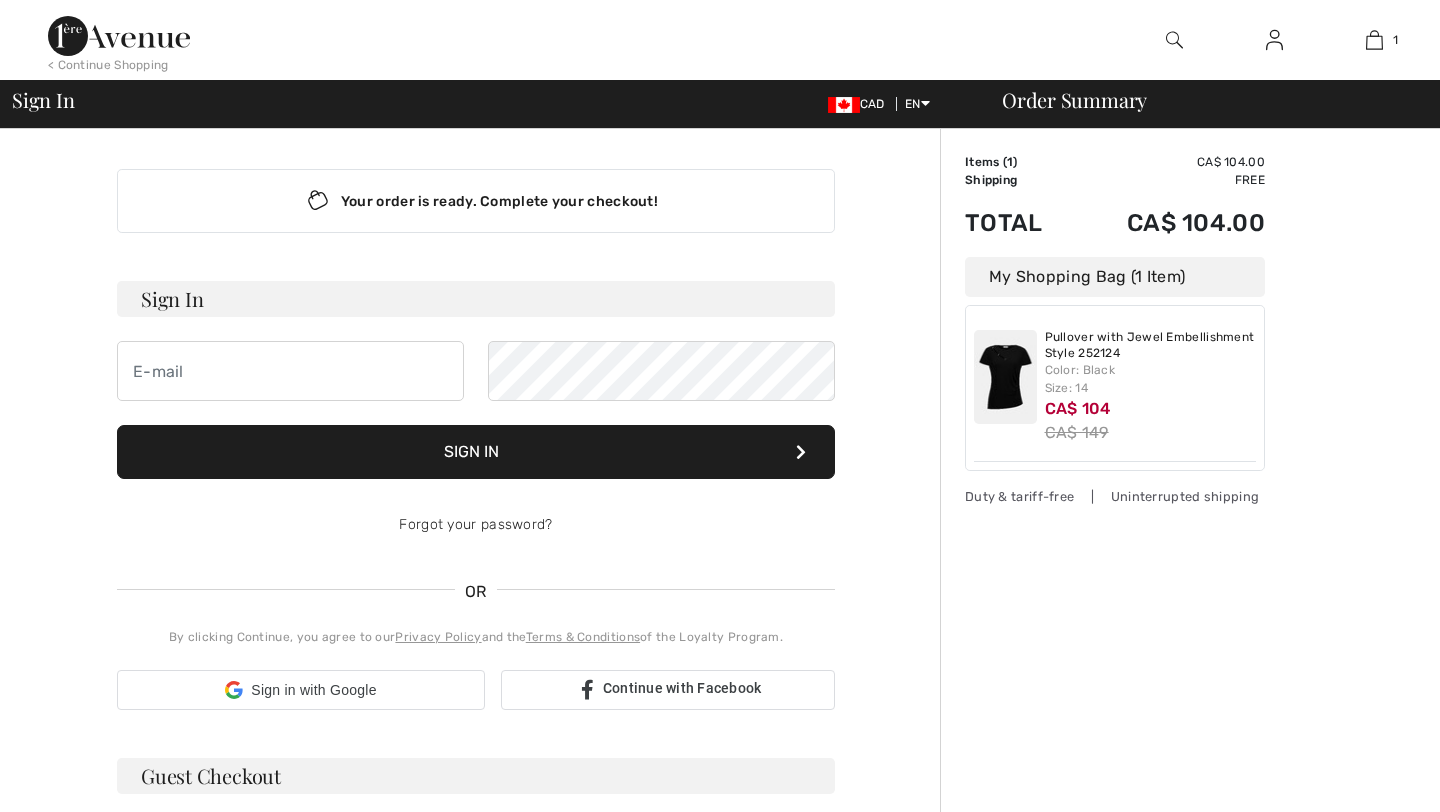 scroll, scrollTop: 0, scrollLeft: 0, axis: both 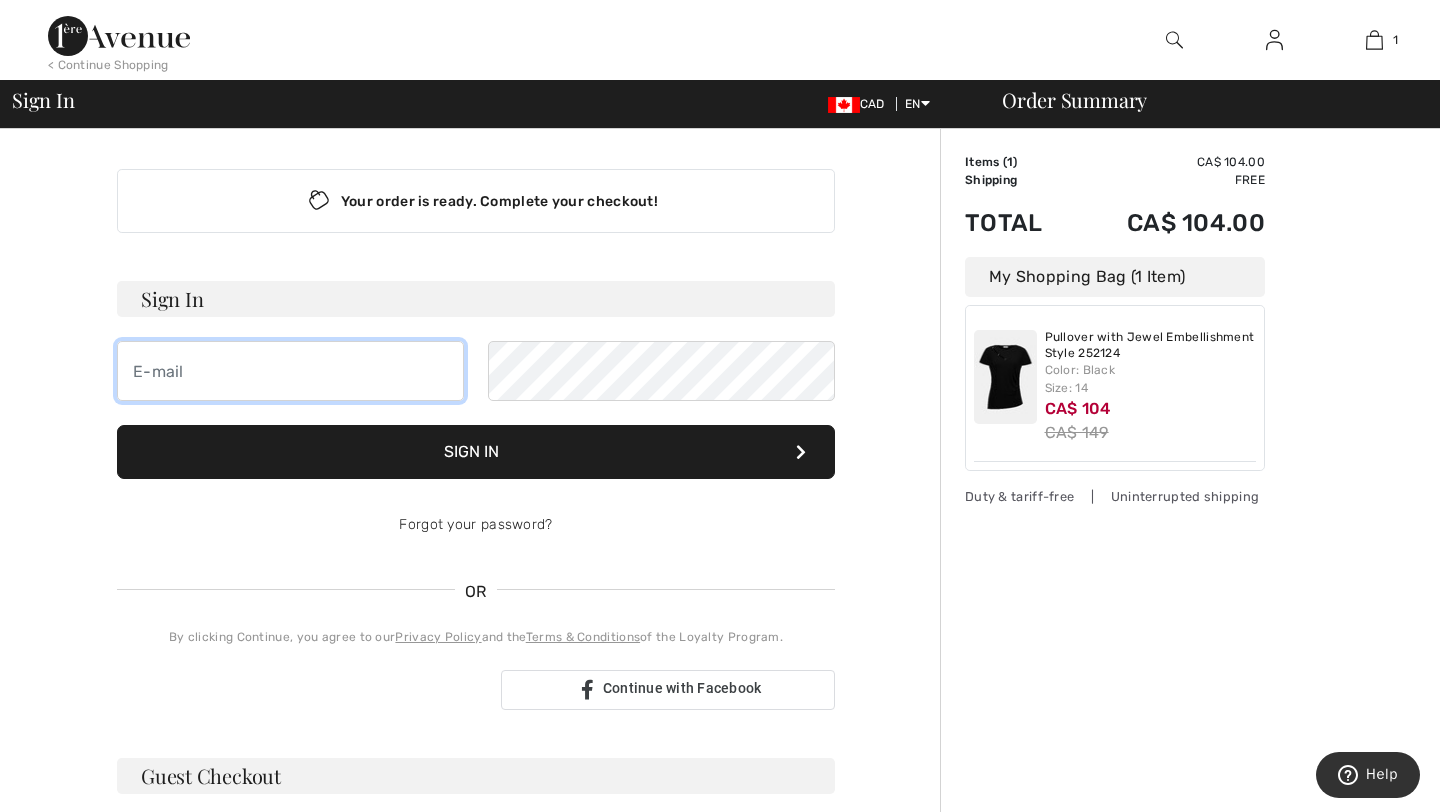 click at bounding box center [290, 371] 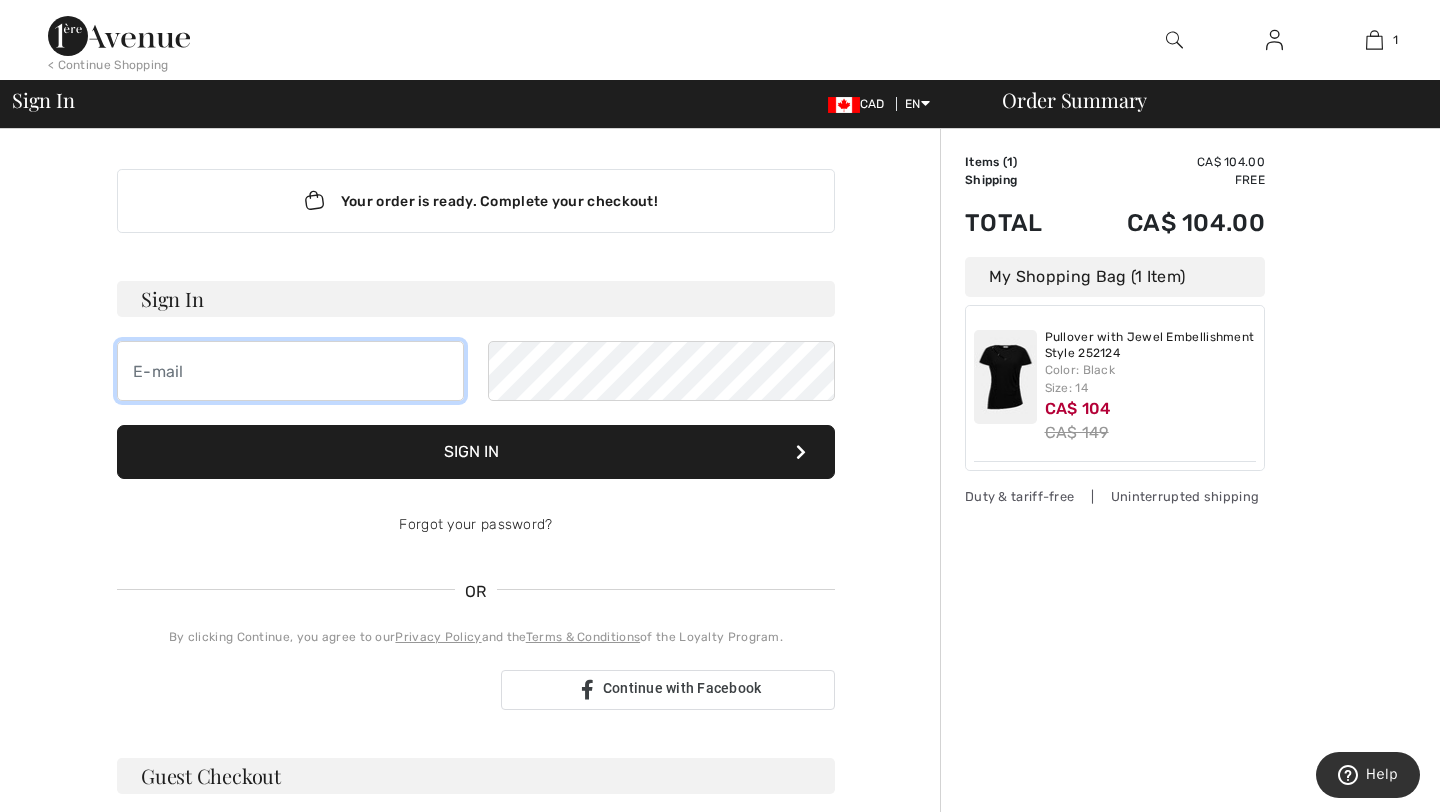 type on "[EMAIL_ADDRESS][DOMAIN_NAME]" 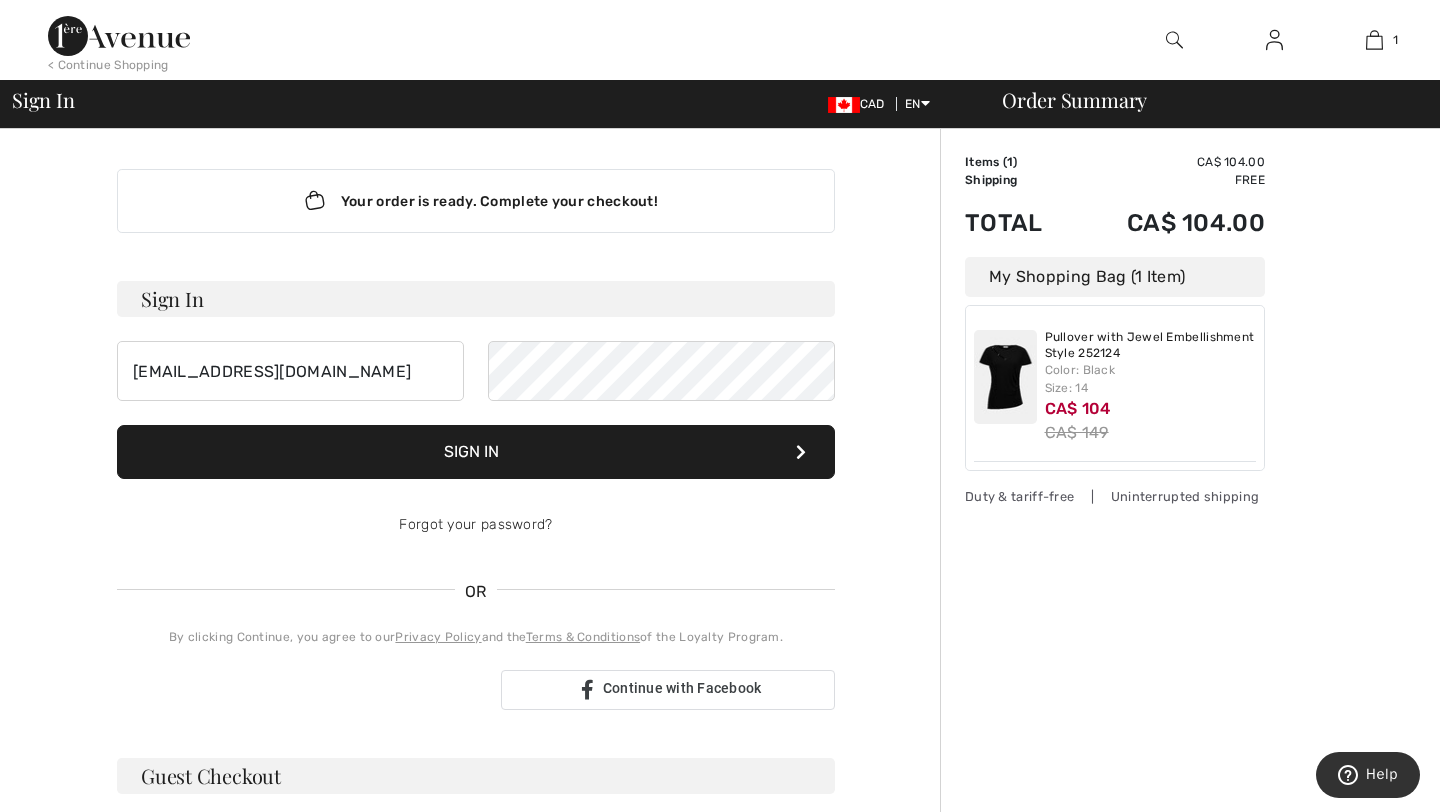 click on "Sign In" at bounding box center (476, 452) 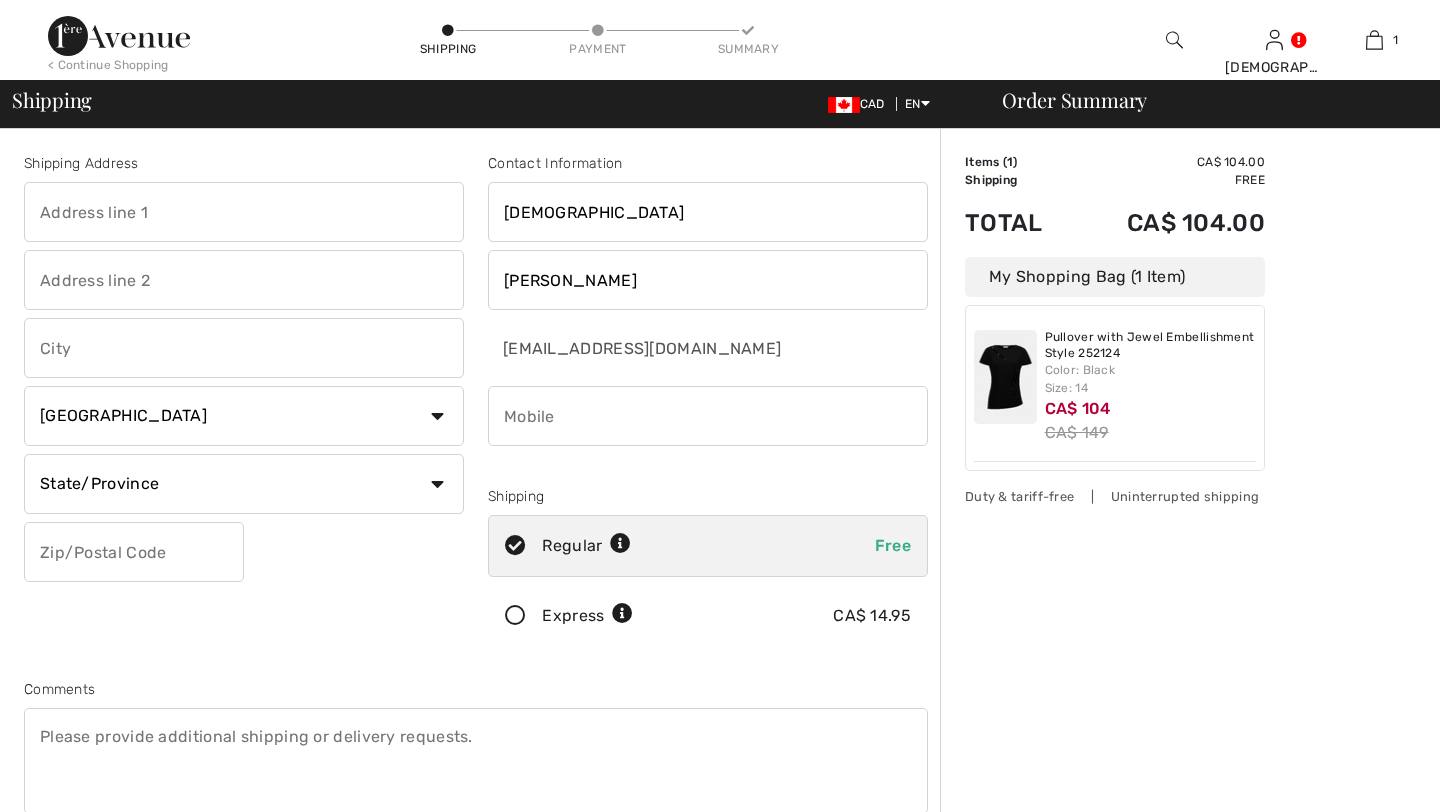 scroll, scrollTop: 0, scrollLeft: 0, axis: both 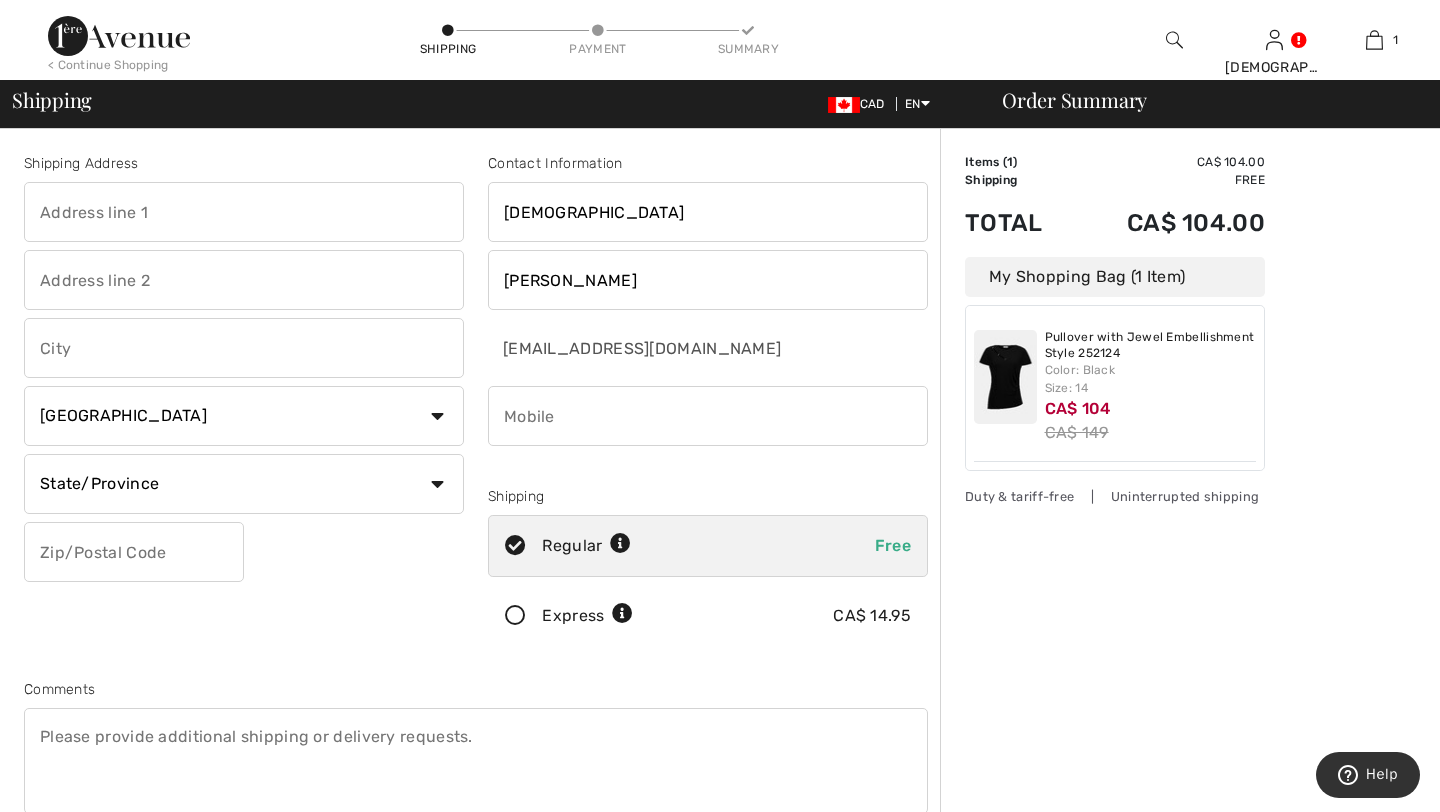 click at bounding box center [244, 212] 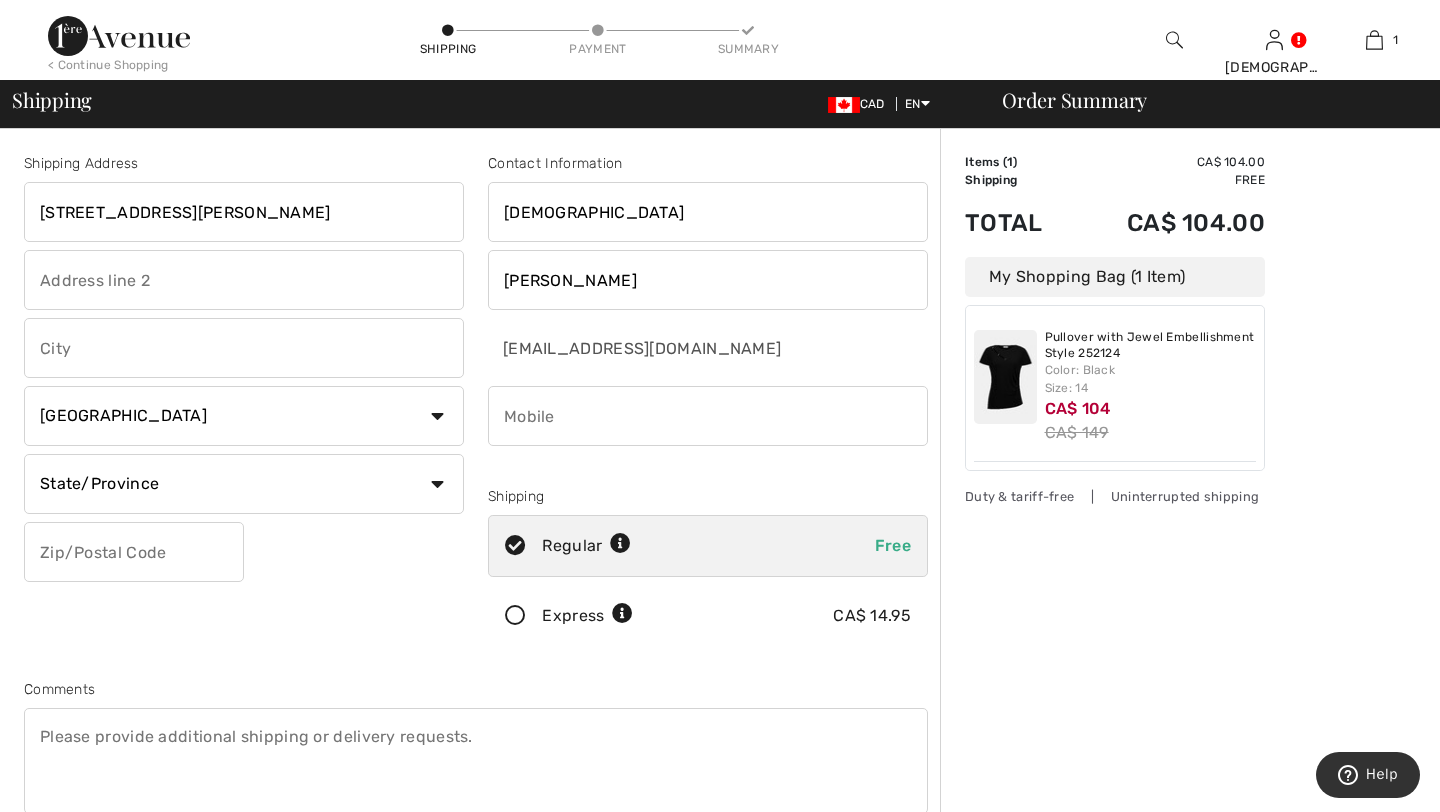 type on "Puslinch" 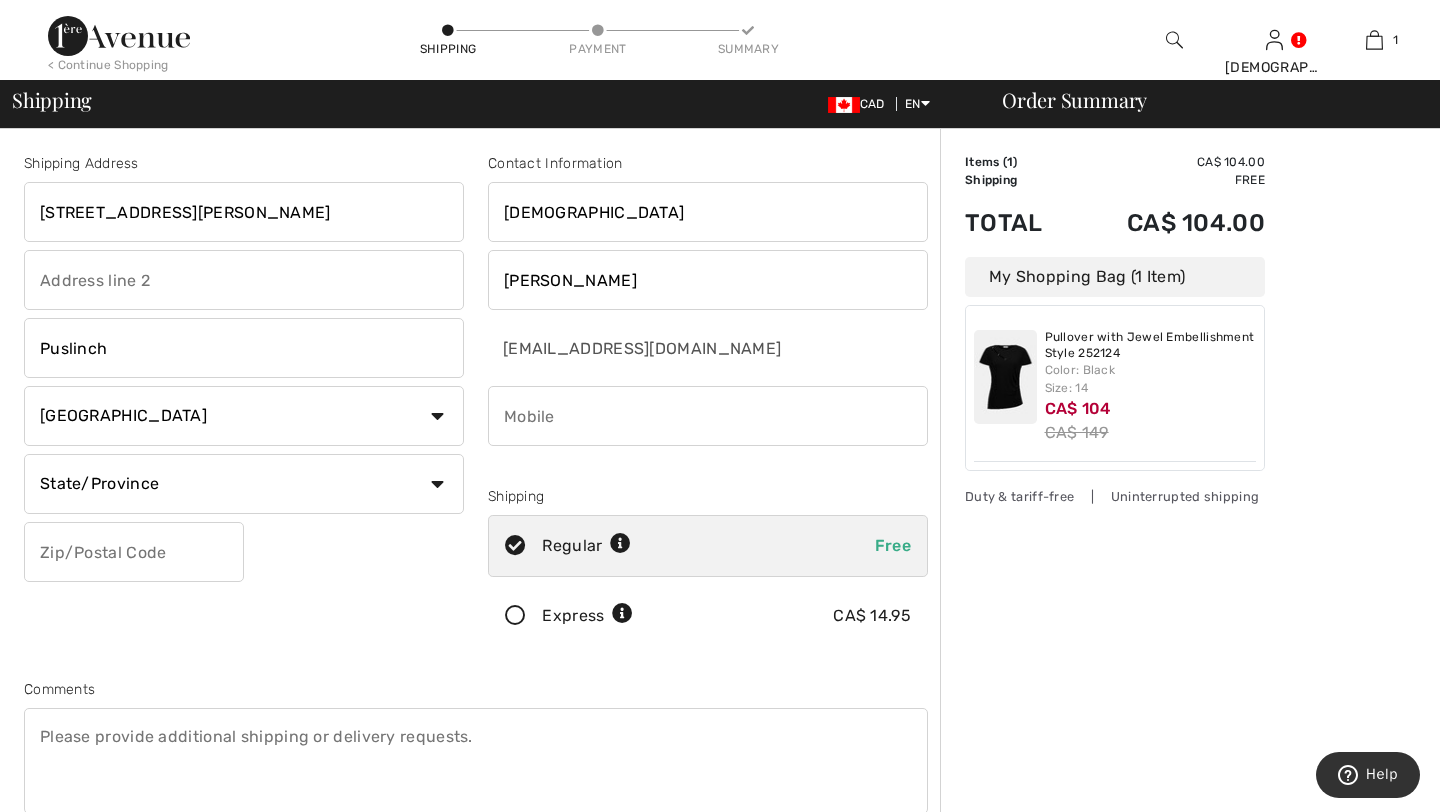 select on "ON" 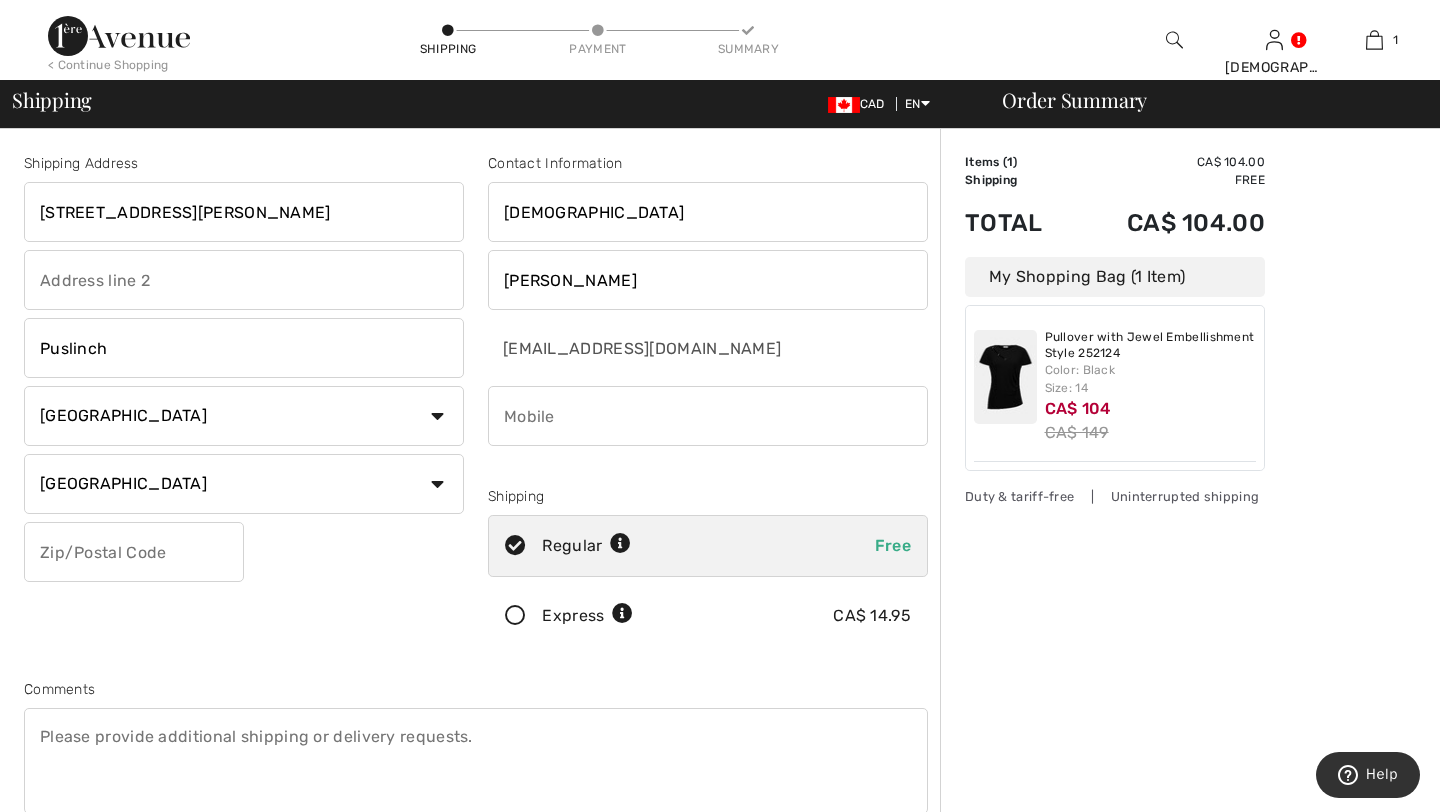 type on "N0B 2J0" 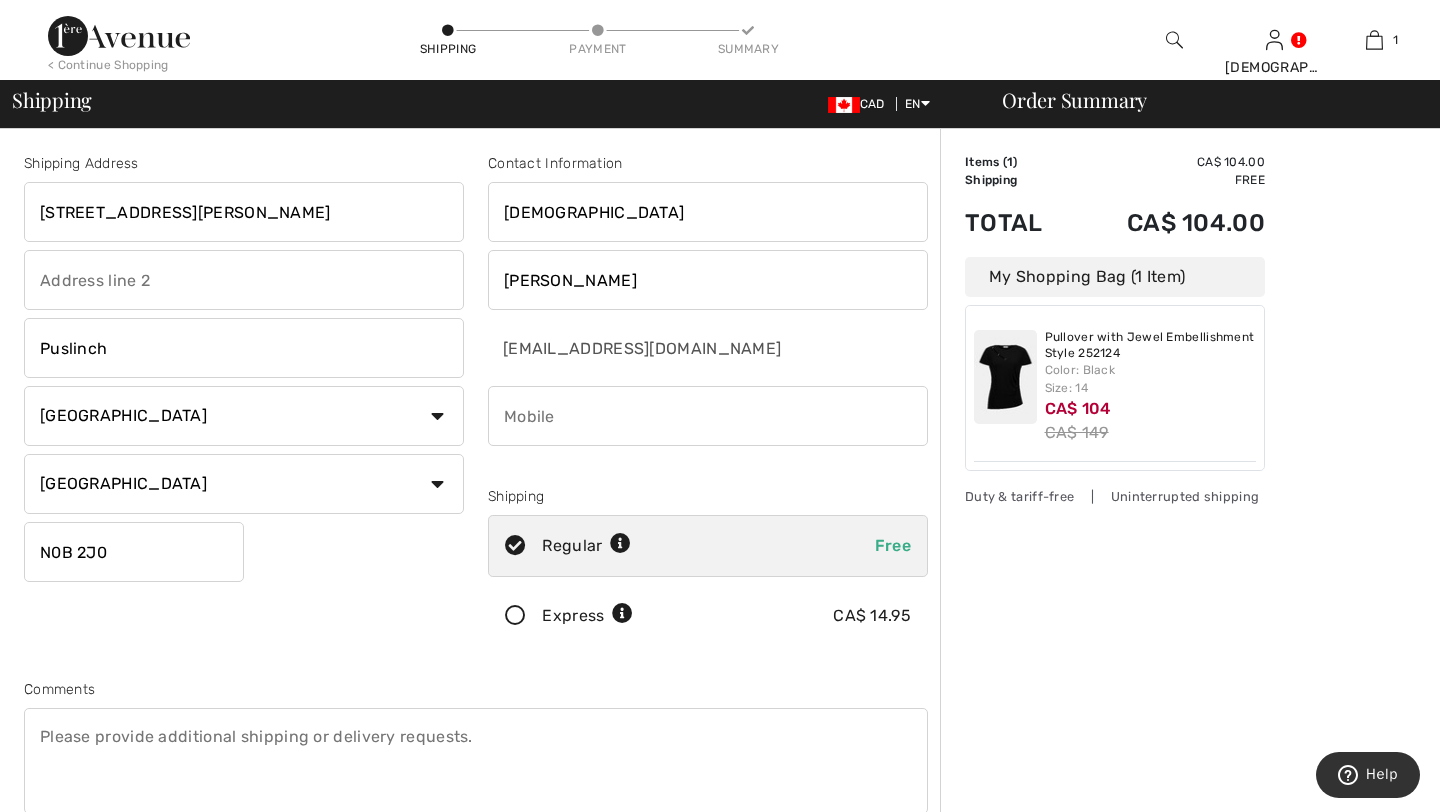 type on "5197407185" 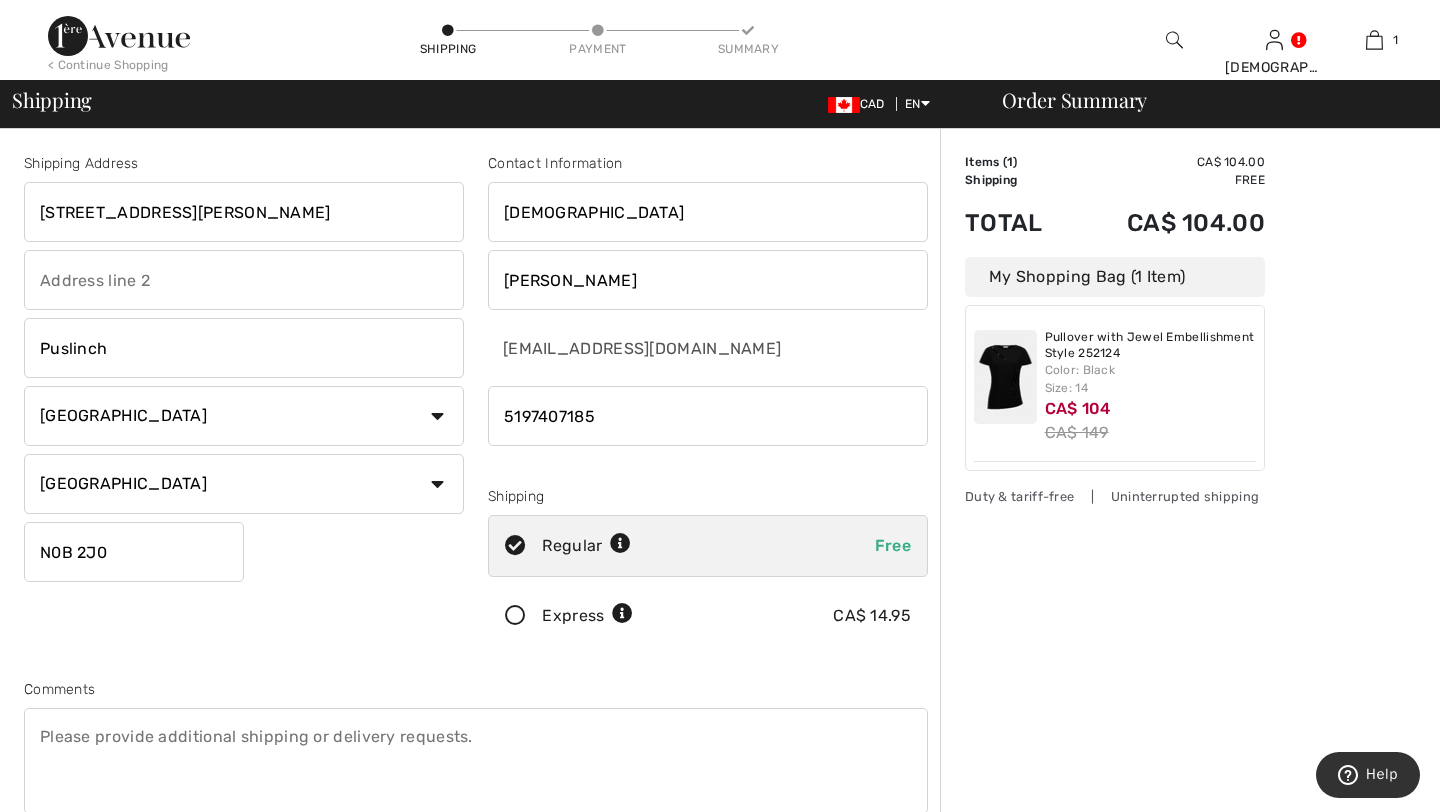 type on "N0B2J0" 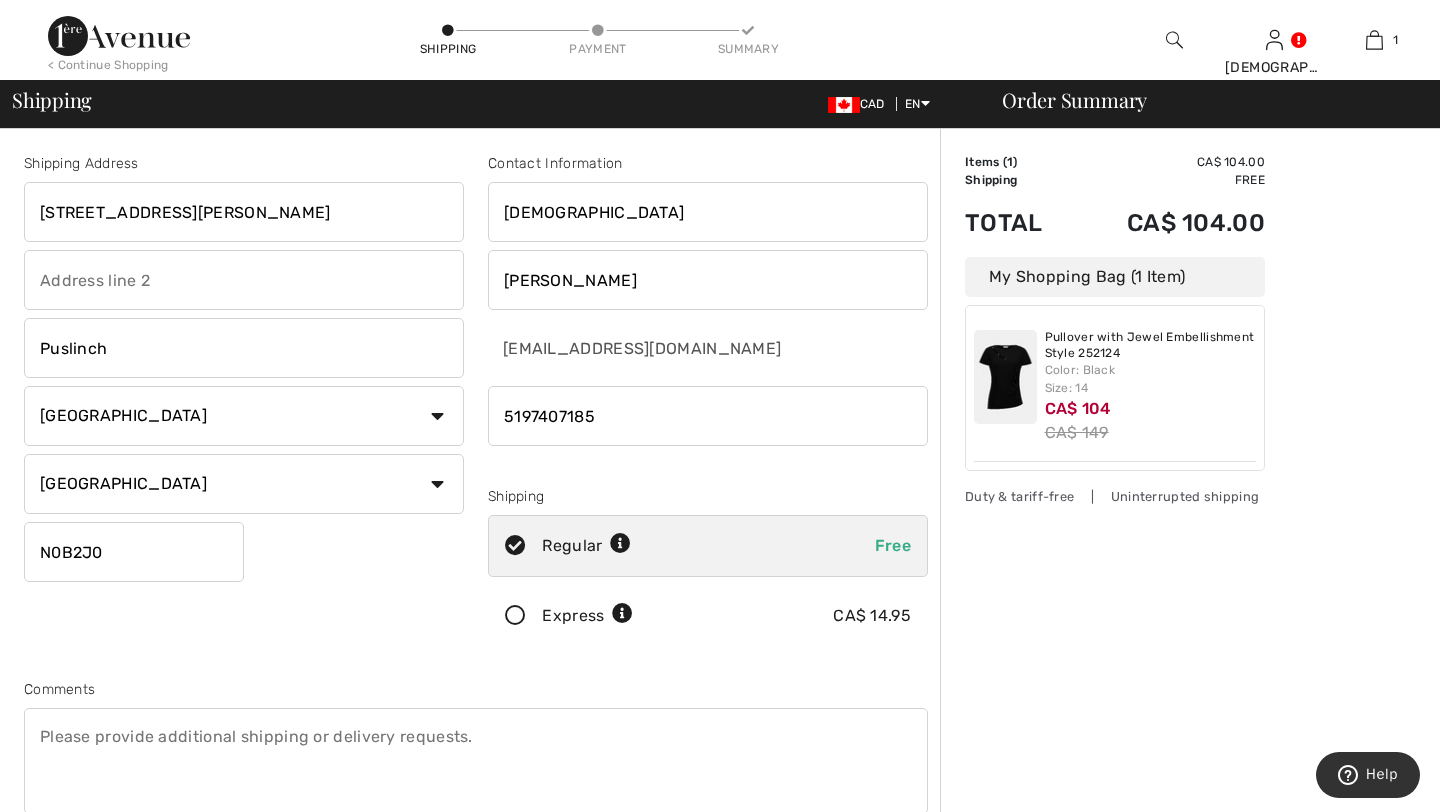scroll, scrollTop: 7, scrollLeft: 0, axis: vertical 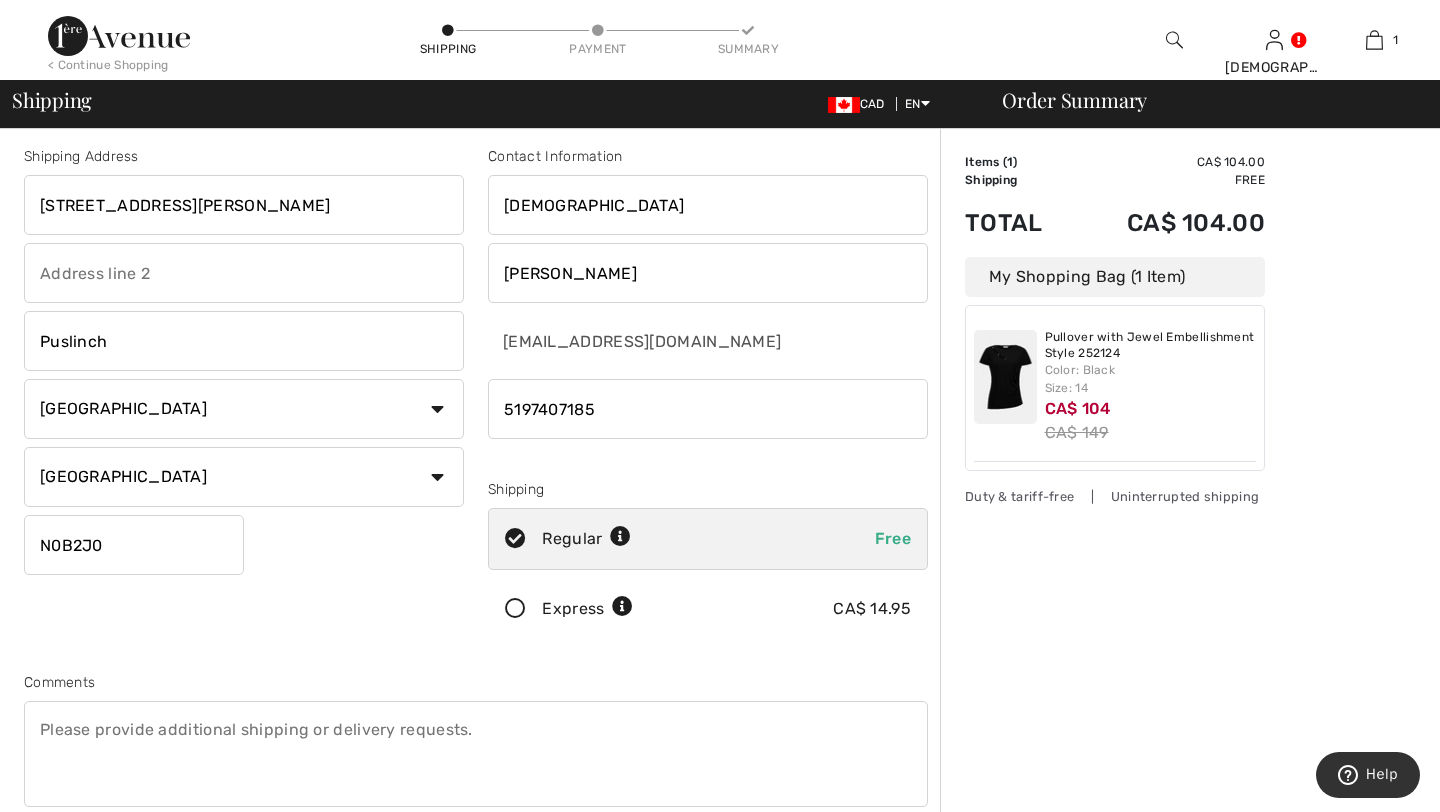 click on "Regular
Free" at bounding box center [708, 539] 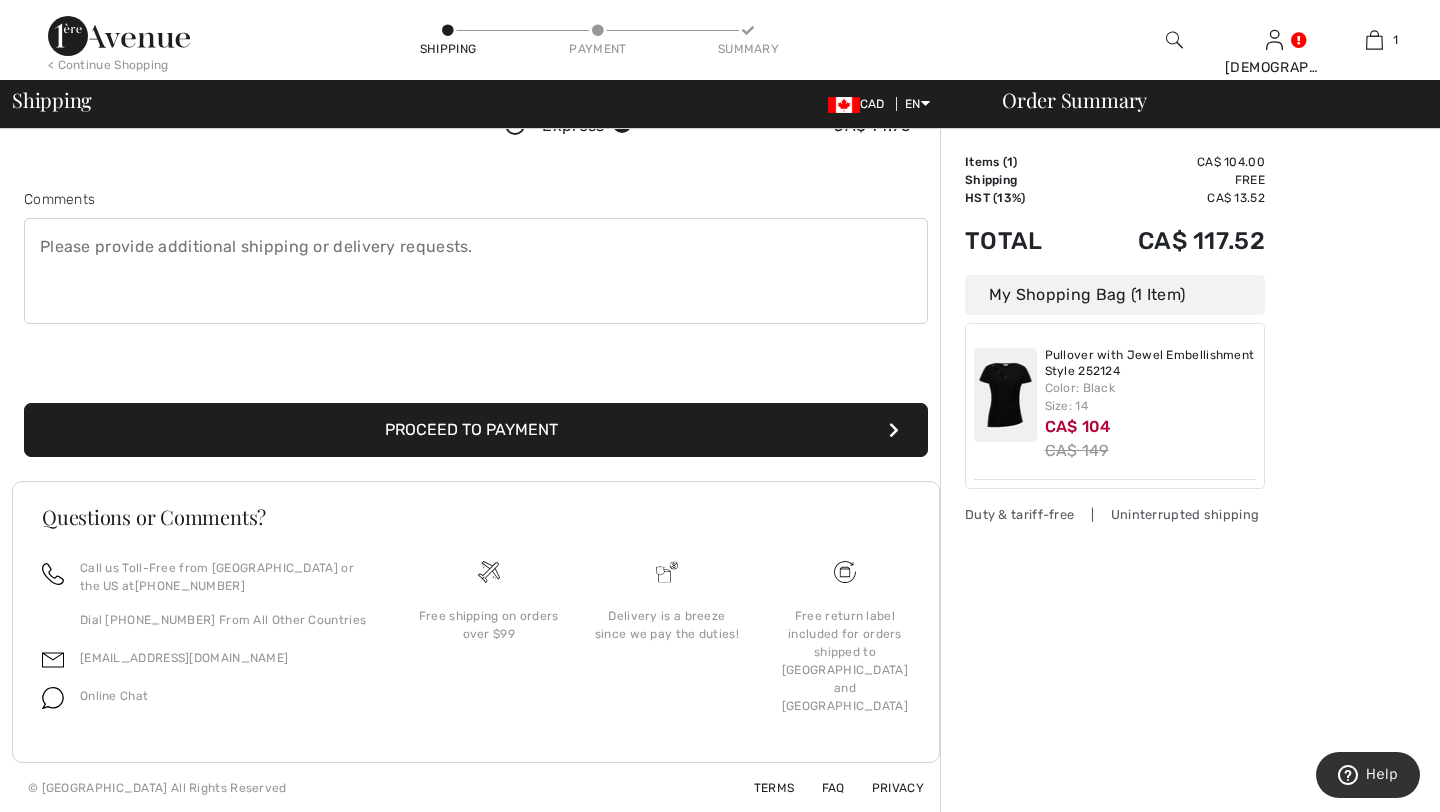 scroll, scrollTop: 490, scrollLeft: 0, axis: vertical 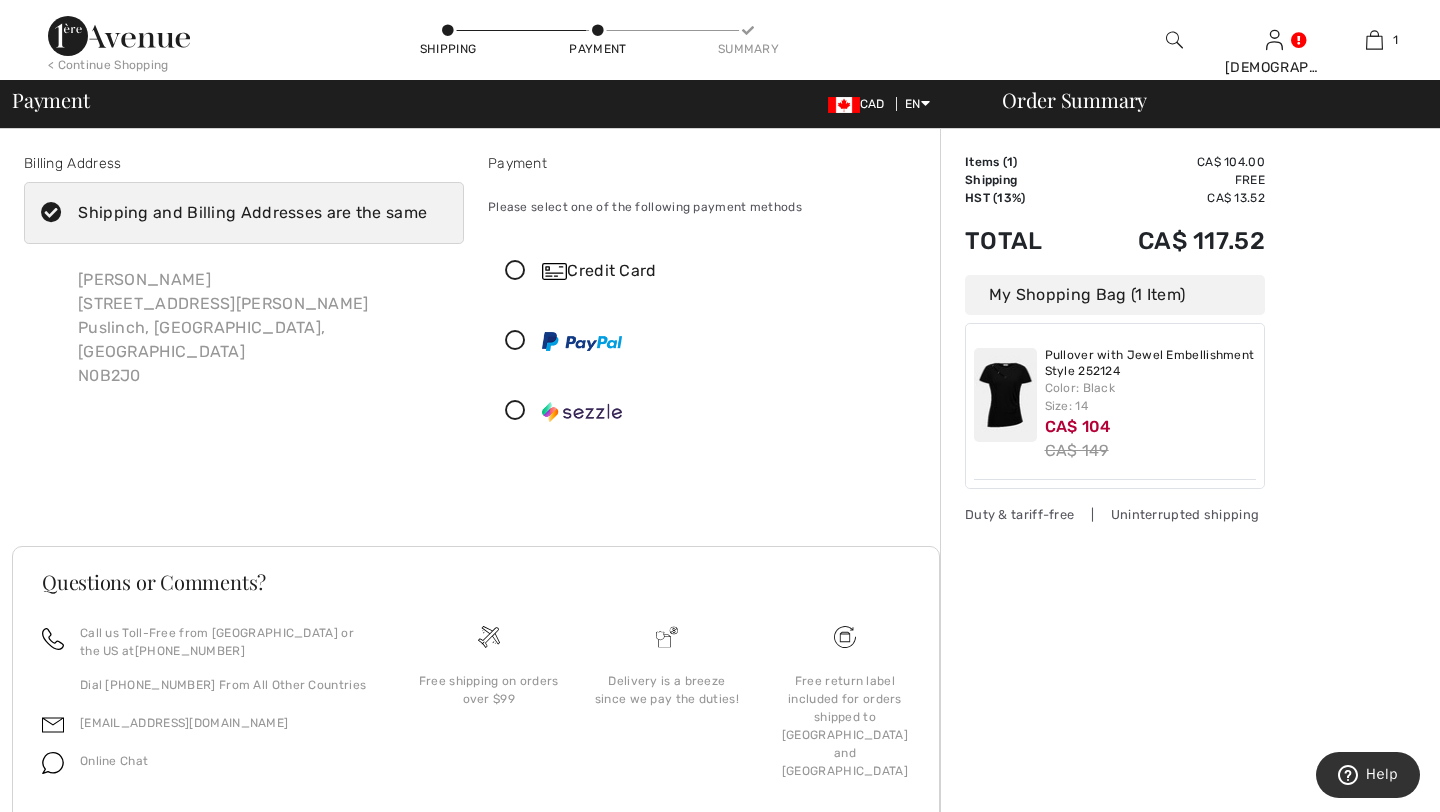 click at bounding box center [515, 271] 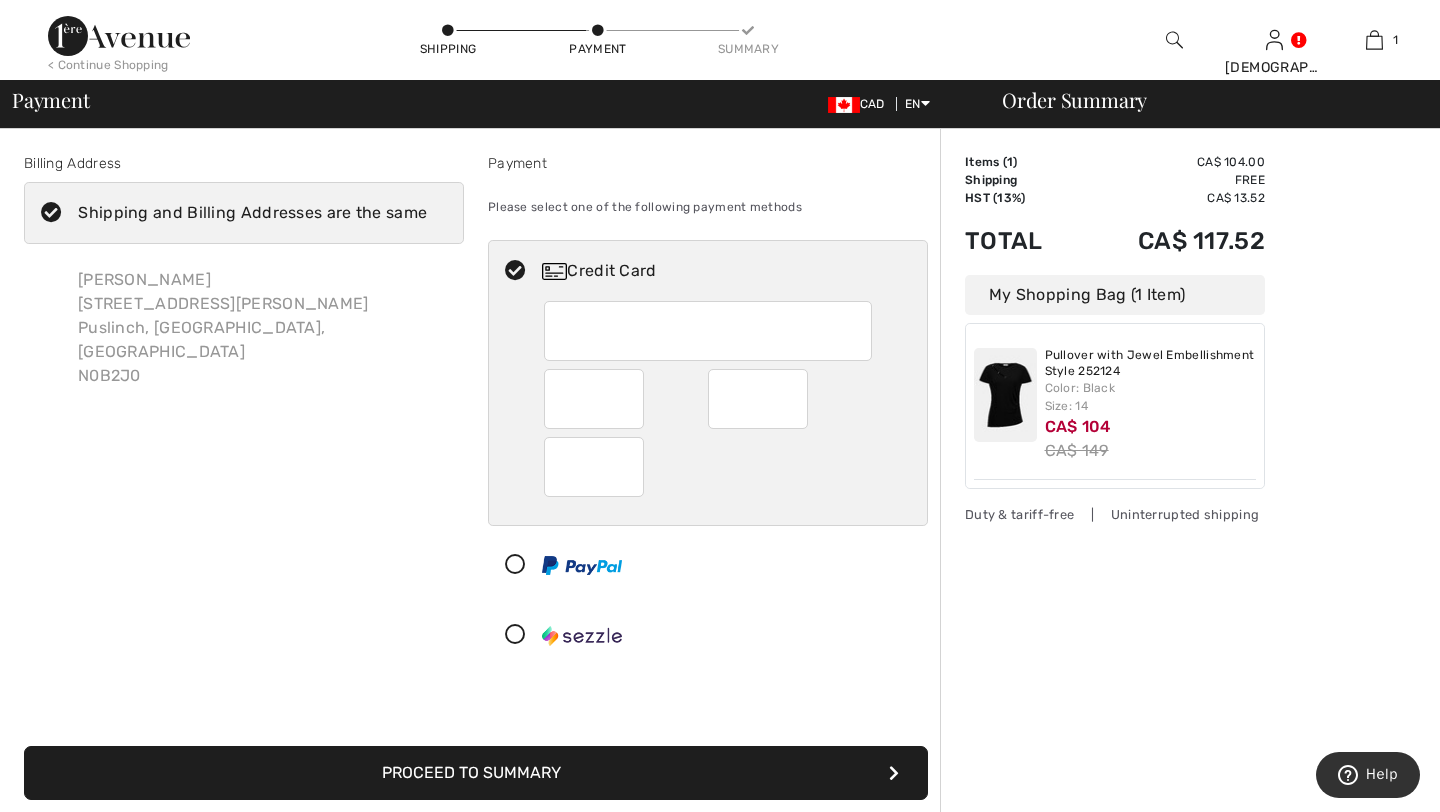 click at bounding box center [708, 331] 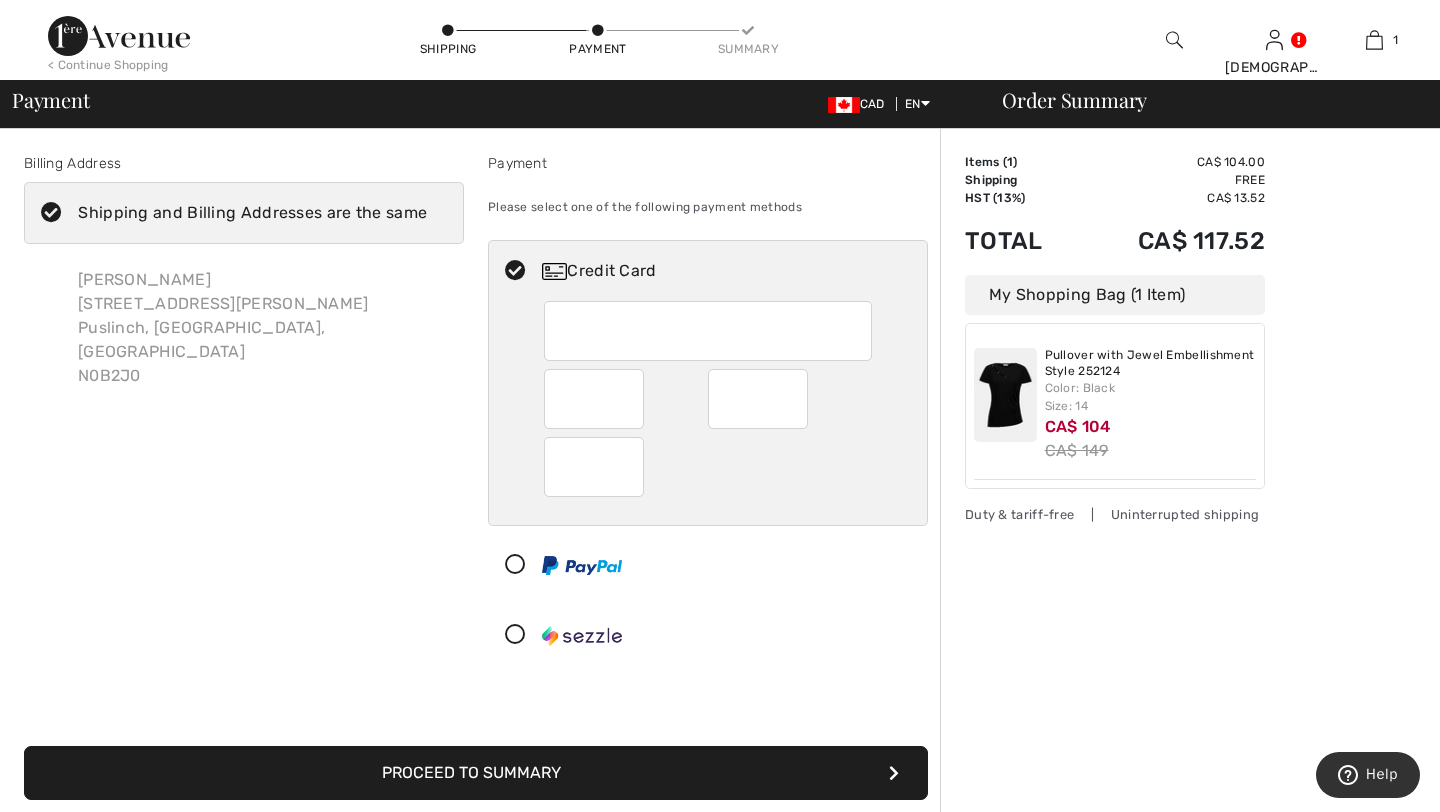 click at bounding box center (595, 467) 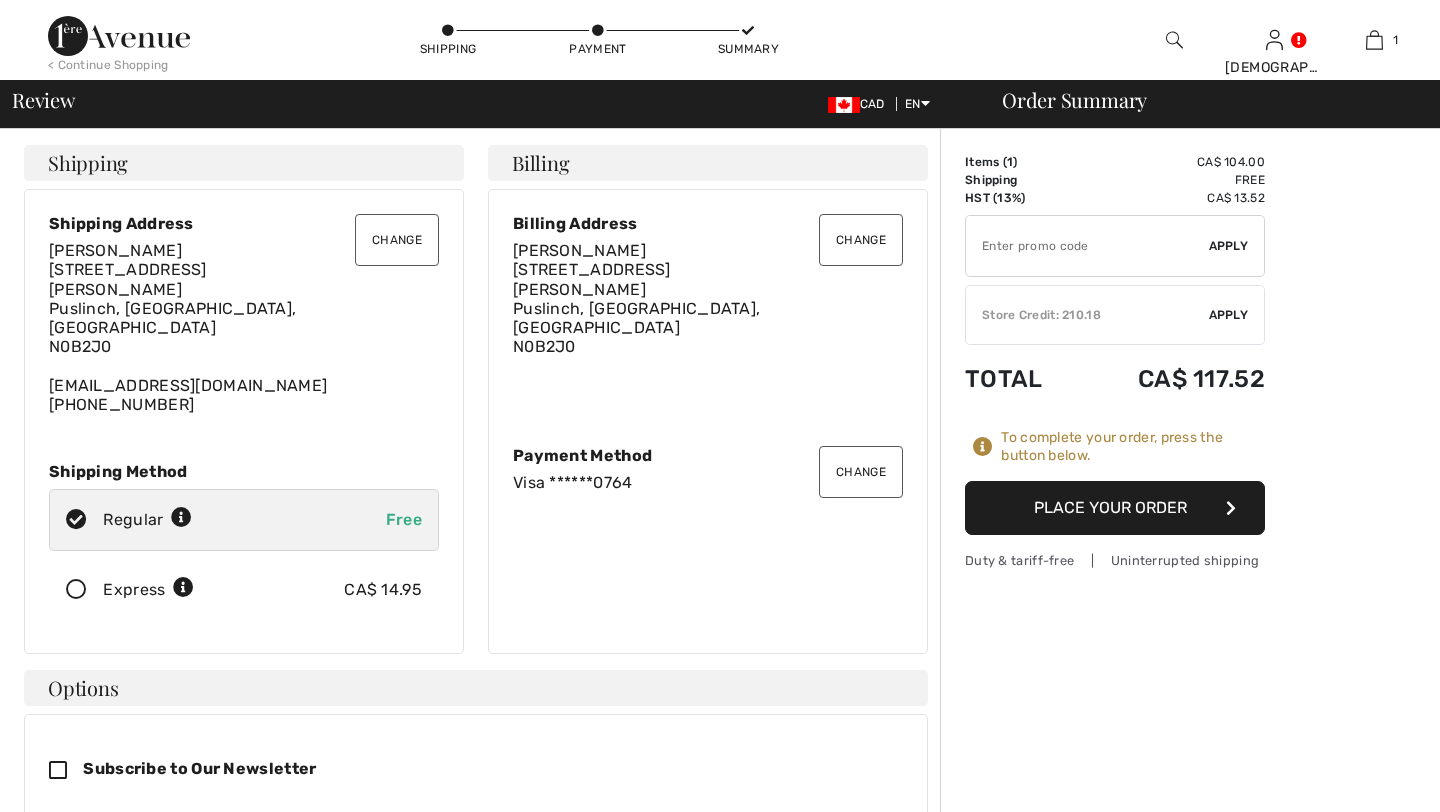 scroll, scrollTop: 0, scrollLeft: 0, axis: both 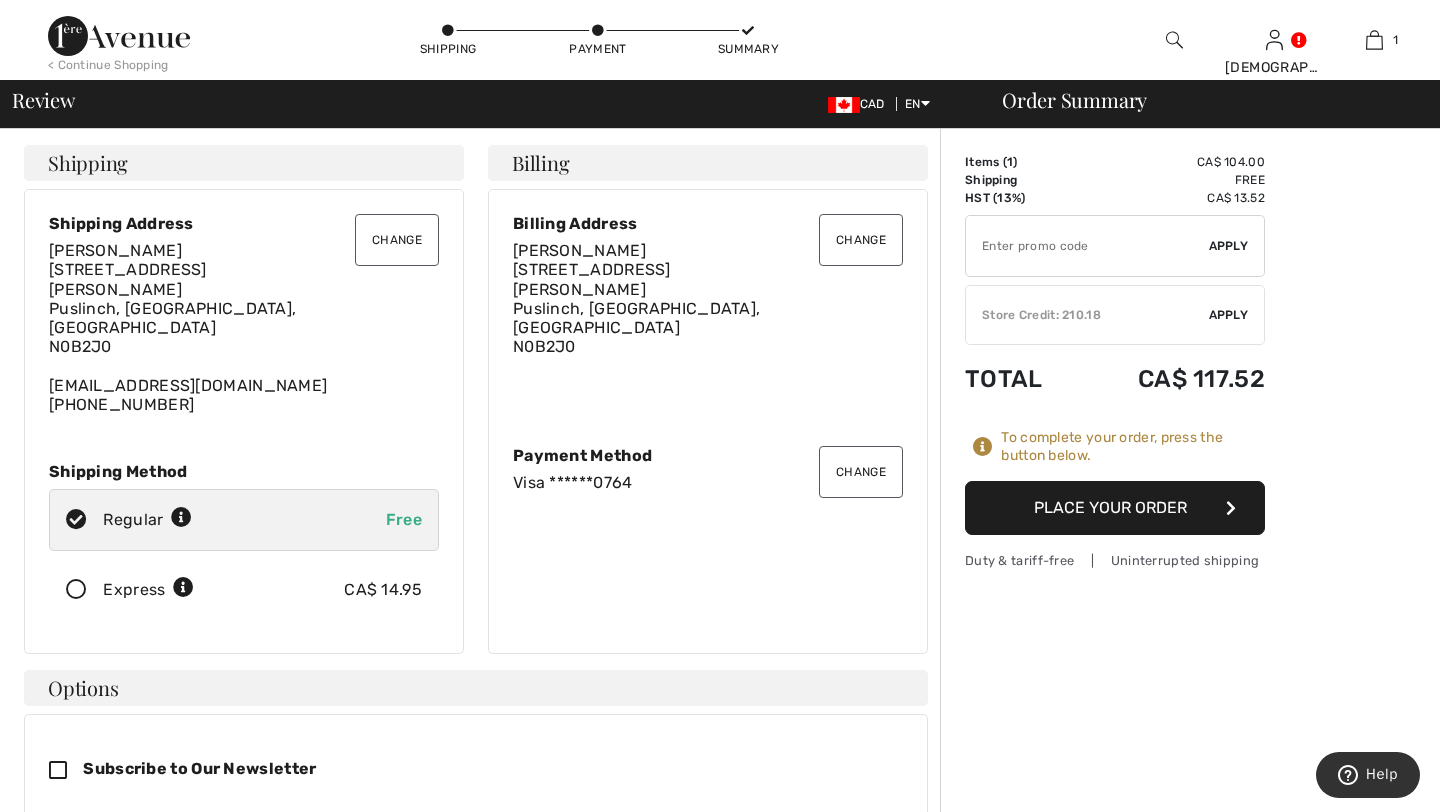 click on "Place Your Order" at bounding box center [1115, 508] 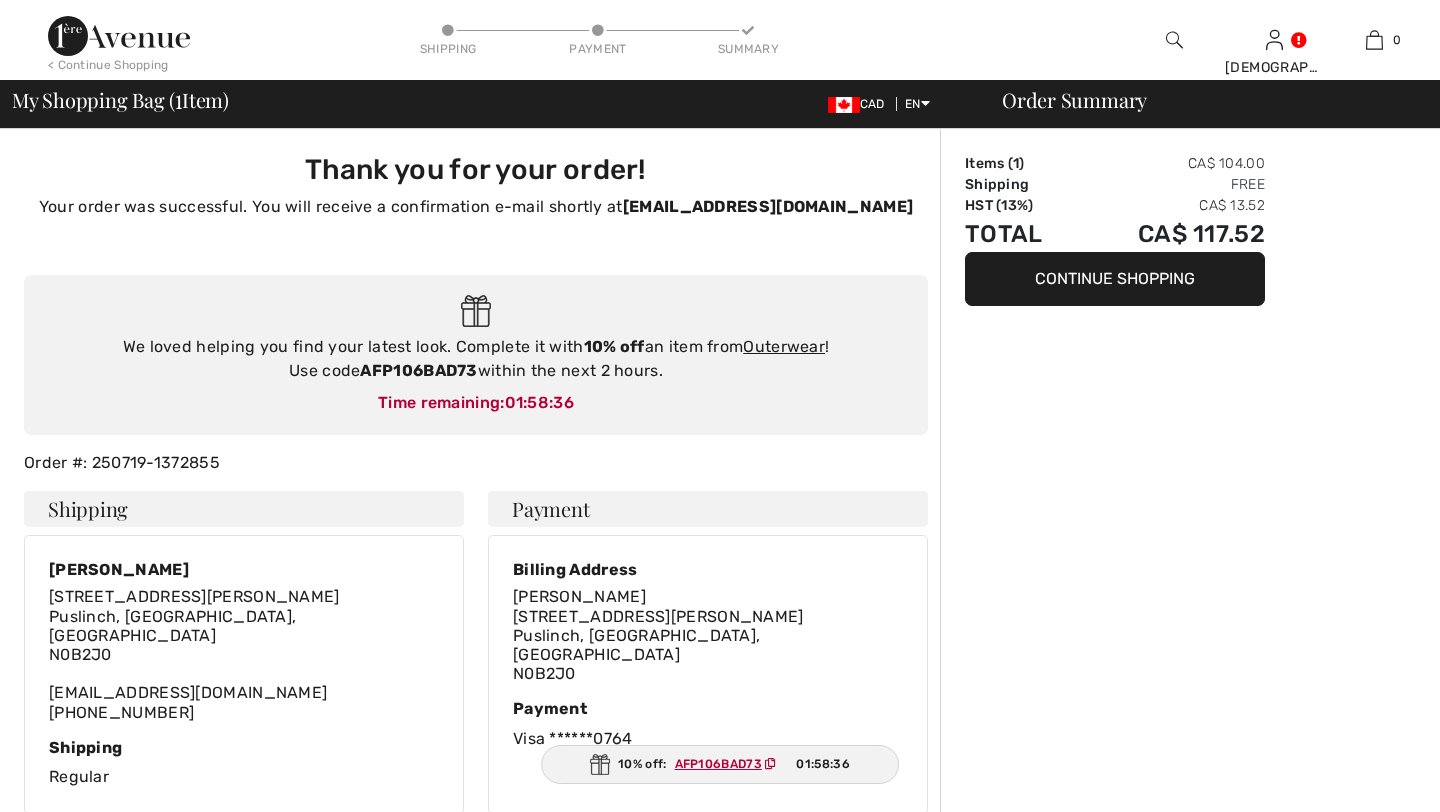 scroll, scrollTop: 0, scrollLeft: 0, axis: both 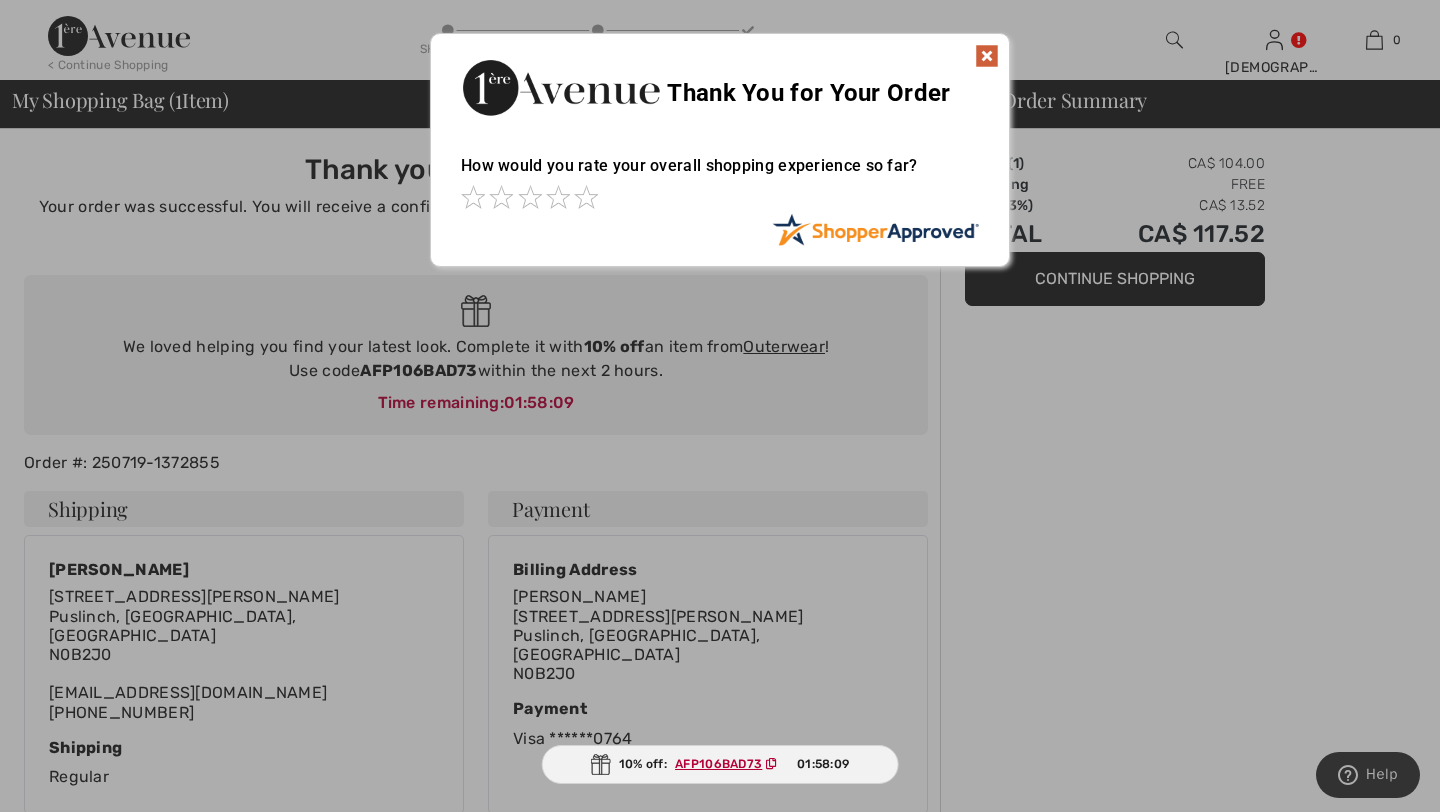 click at bounding box center (987, 56) 